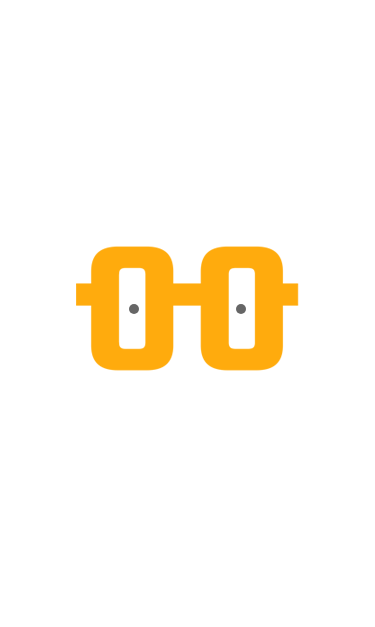 scroll, scrollTop: 0, scrollLeft: 0, axis: both 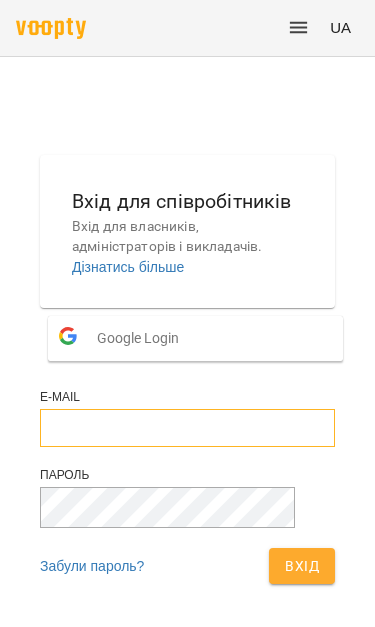 click at bounding box center (187, 428) 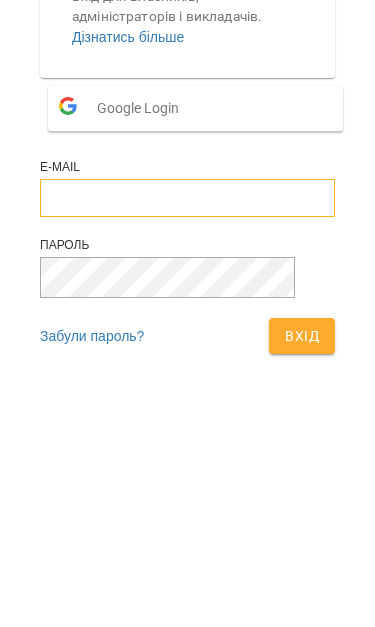 type on "**********" 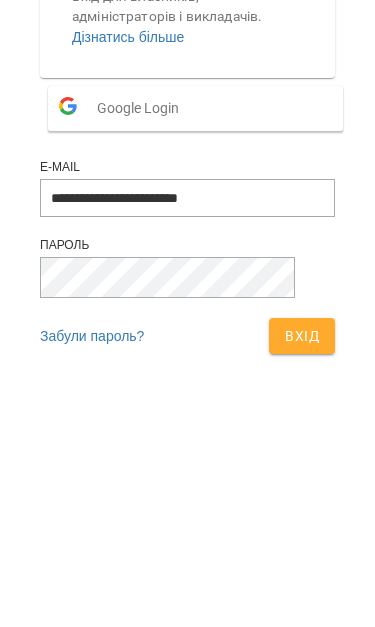 click on "Вхід" at bounding box center (302, 566) 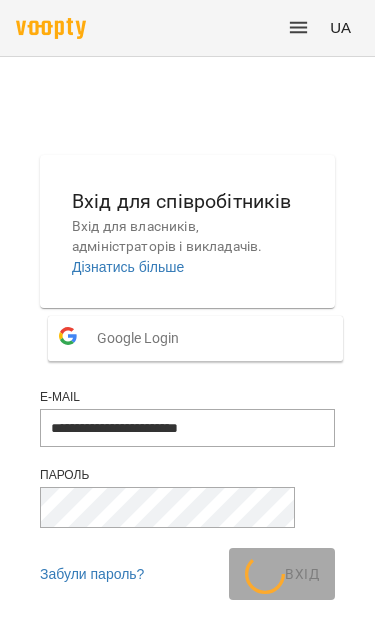 scroll, scrollTop: 107, scrollLeft: 0, axis: vertical 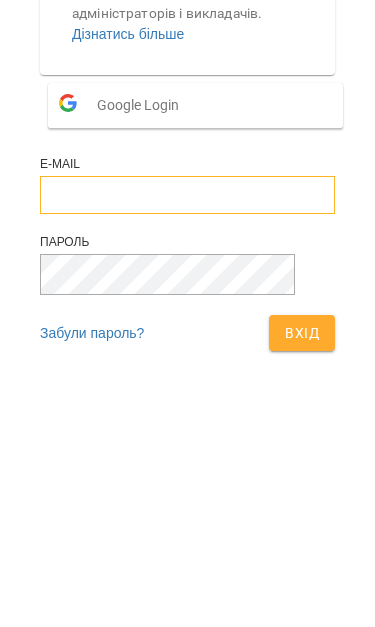 click at bounding box center (187, 421) 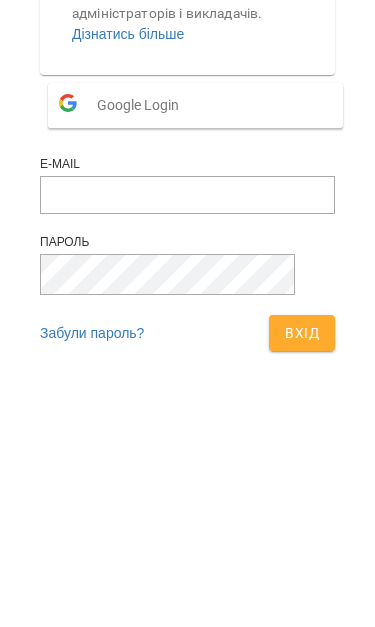 click on "Вхід" at bounding box center [302, 559] 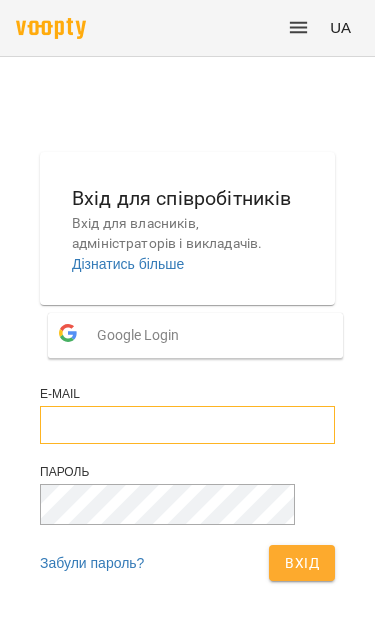 click at bounding box center (187, 425) 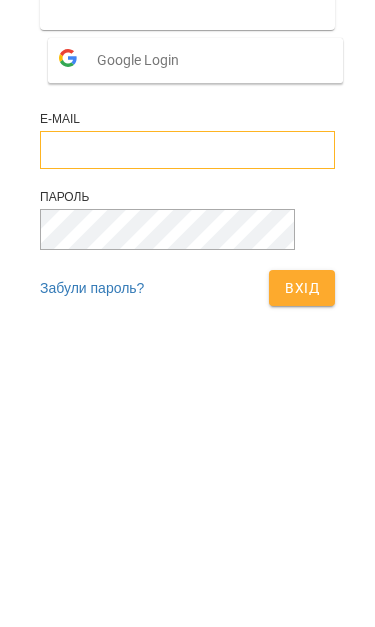 type on "**********" 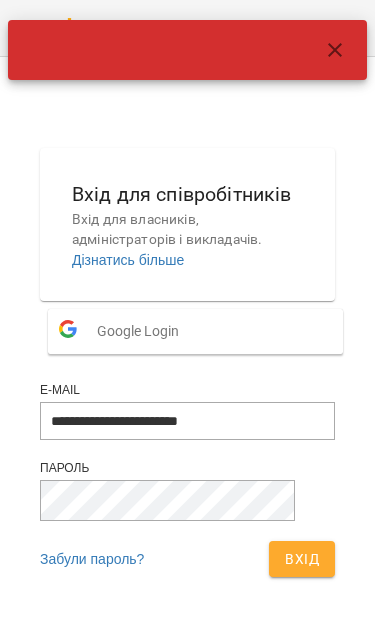 click on "Вхід" at bounding box center [302, 559] 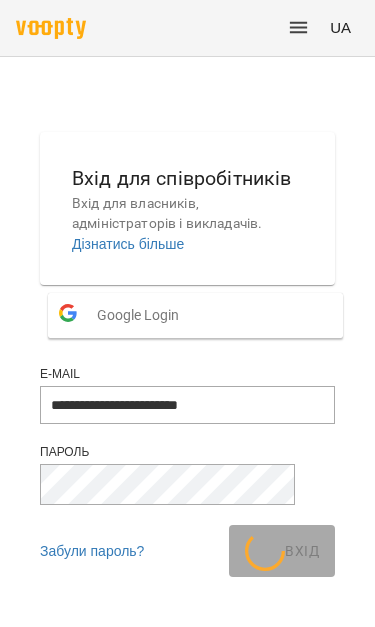 scroll, scrollTop: 107, scrollLeft: 0, axis: vertical 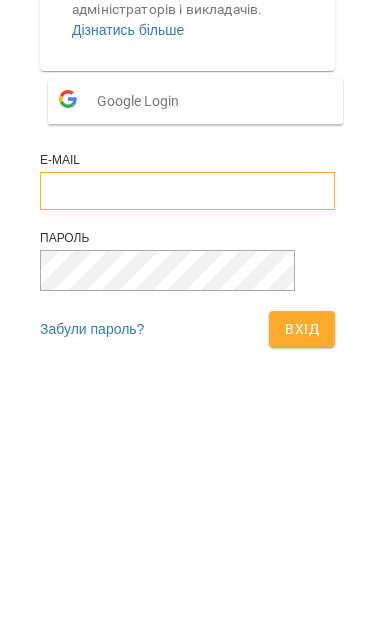 type on "**********" 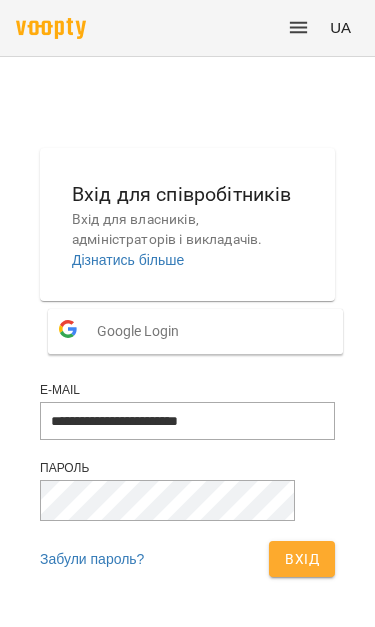 click on "Вхід" at bounding box center (302, 559) 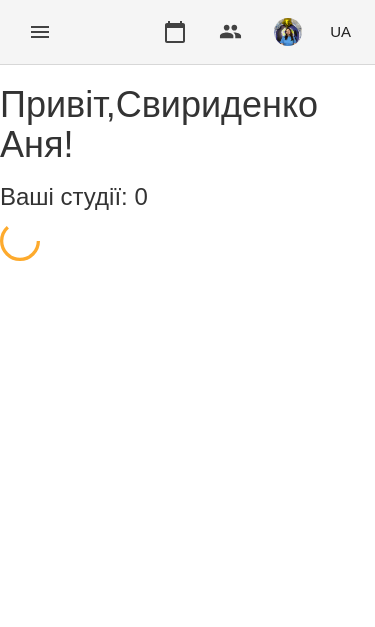 scroll, scrollTop: 0, scrollLeft: 0, axis: both 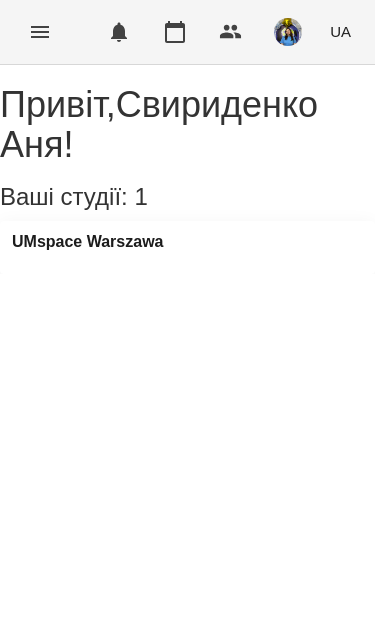 click 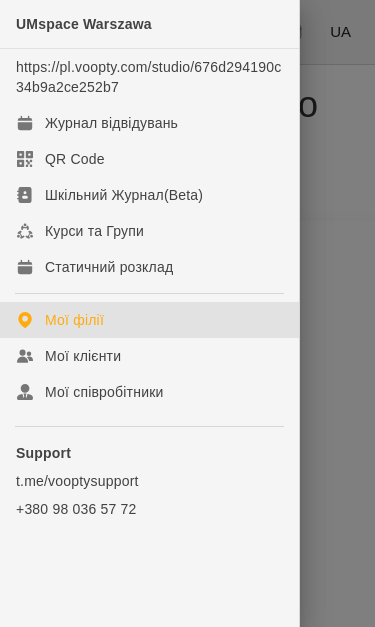 click on "Журнал відвідувань" at bounding box center [111, 123] 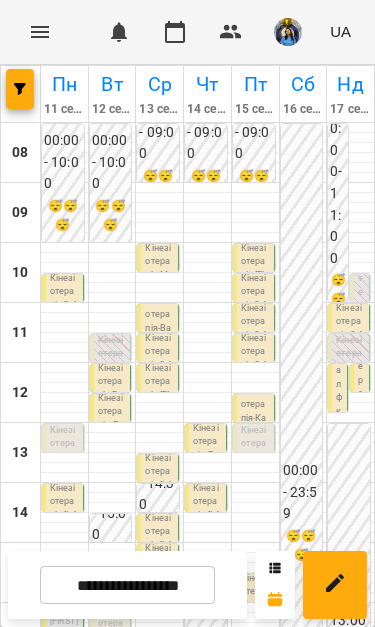 scroll, scrollTop: 146, scrollLeft: 0, axis: vertical 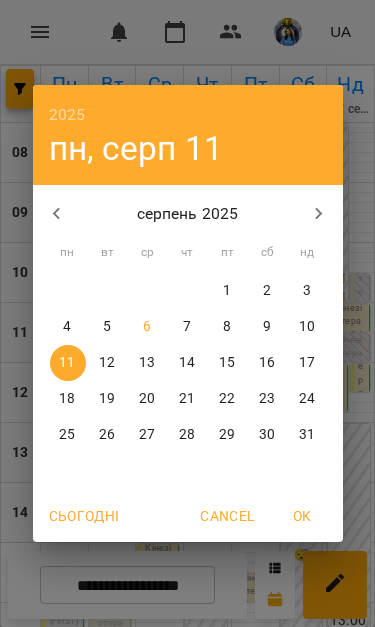 click on "6" at bounding box center [148, 327] 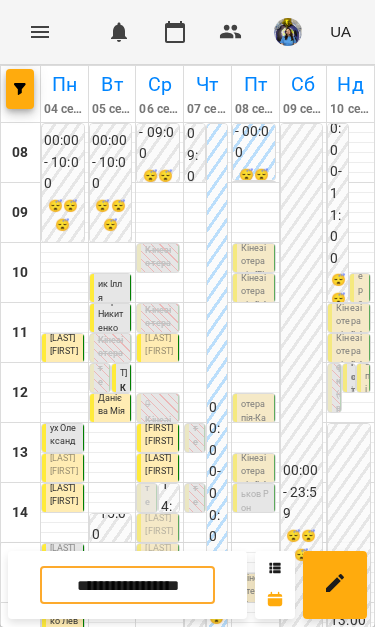 scroll, scrollTop: 168, scrollLeft: 0, axis: vertical 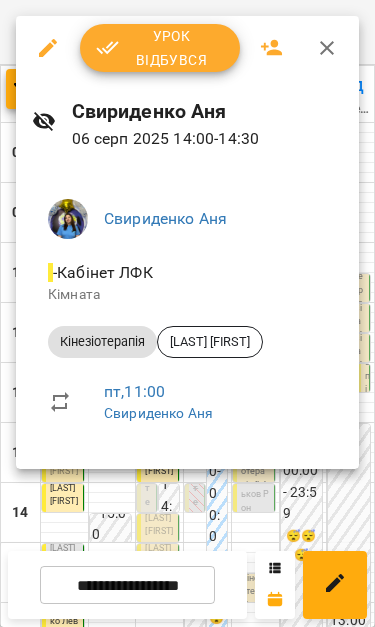 click on "Урок відбувся" at bounding box center (160, 48) 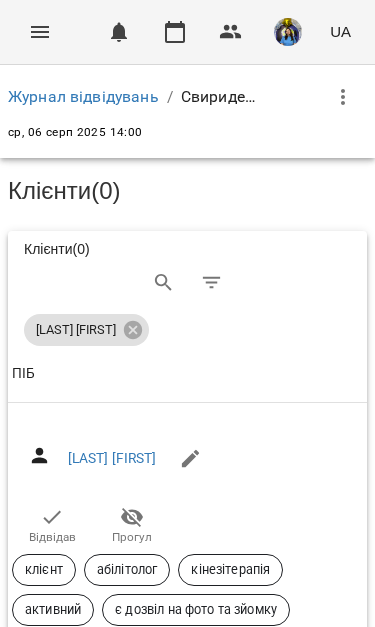 click 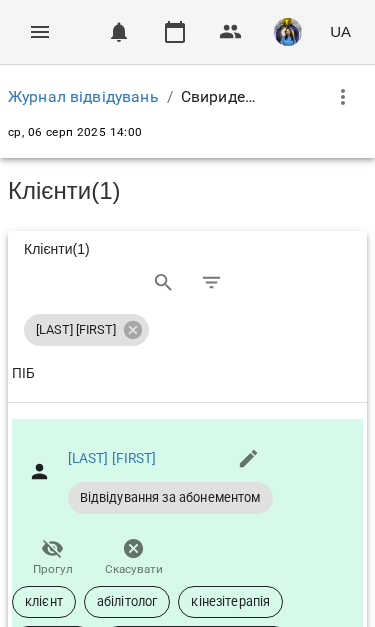 click 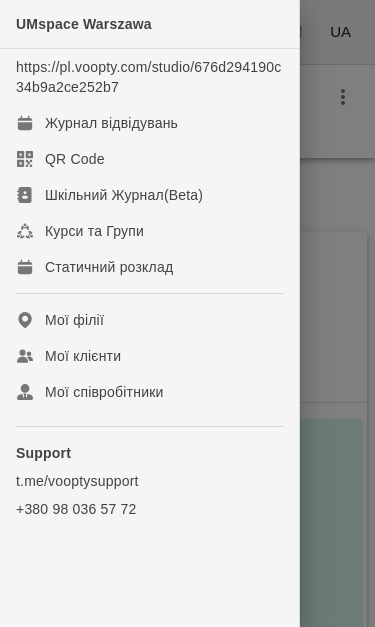 click on "Журнал відвідувань" at bounding box center [111, 123] 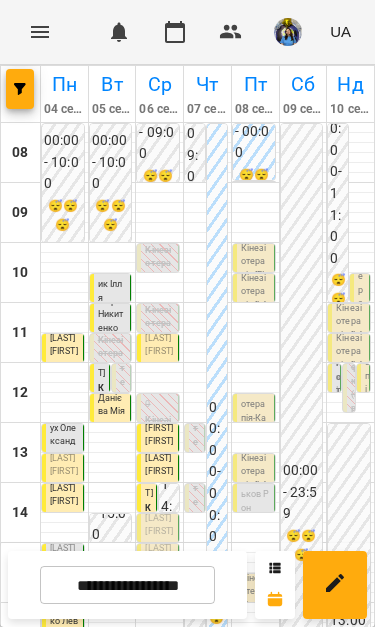 scroll, scrollTop: 110, scrollLeft: 0, axis: vertical 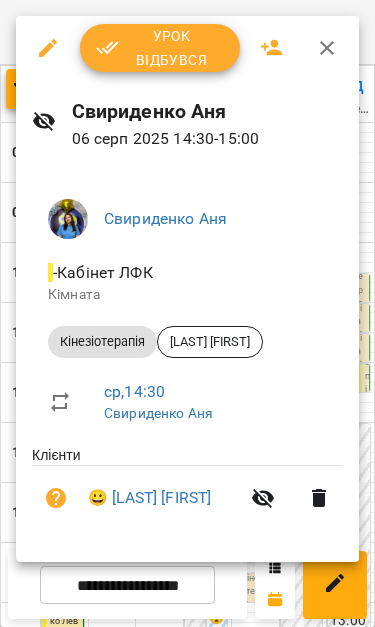 click on "Урок відбувся" at bounding box center [160, 48] 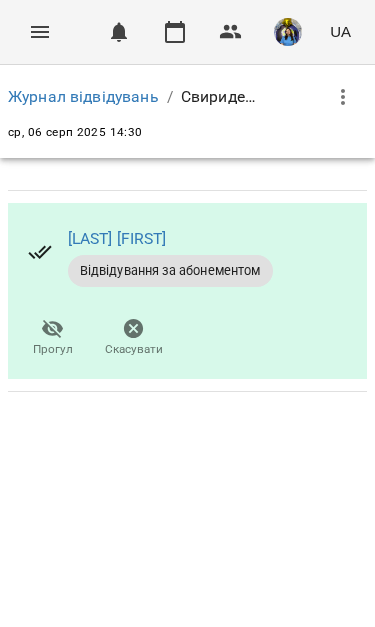 click 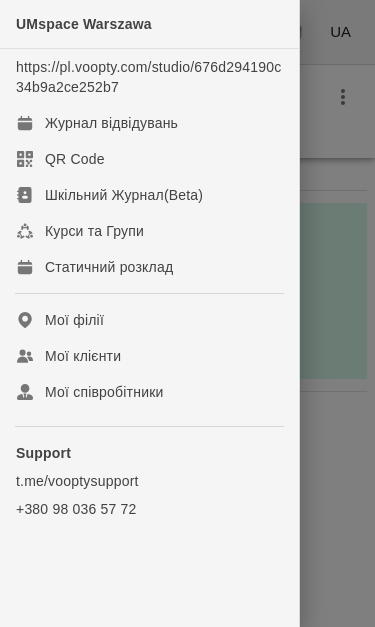 click on "Журнал відвідувань" at bounding box center [111, 123] 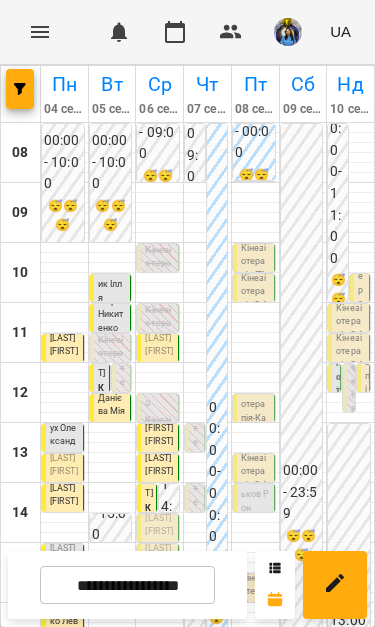 scroll, scrollTop: 151, scrollLeft: 0, axis: vertical 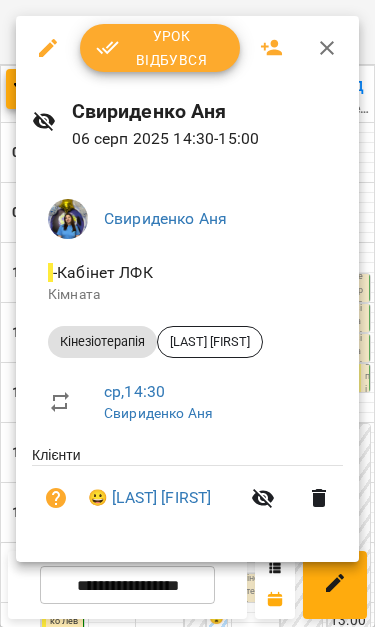 click on "Урок відбувся" at bounding box center (160, 48) 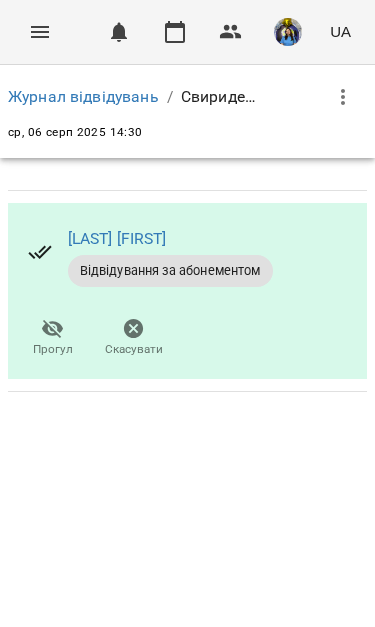 click 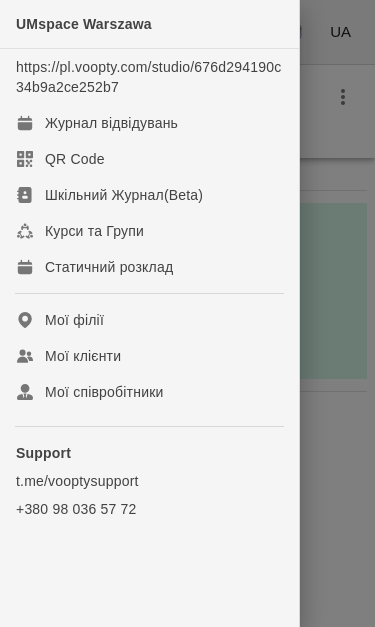 click on "Журнал відвідувань" at bounding box center [111, 123] 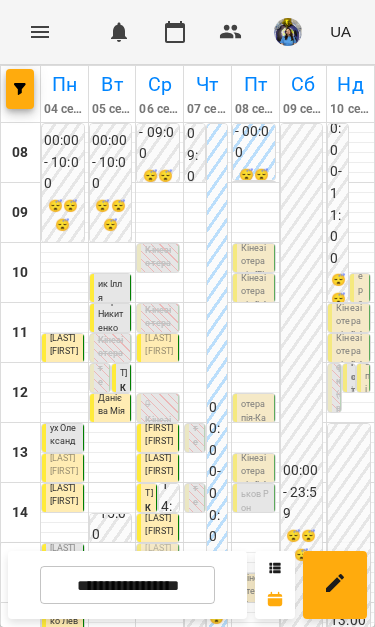 scroll, scrollTop: 96, scrollLeft: 0, axis: vertical 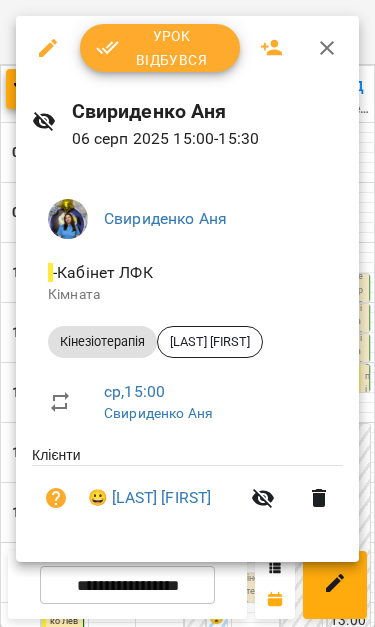 click on "Урок відбувся" at bounding box center (160, 48) 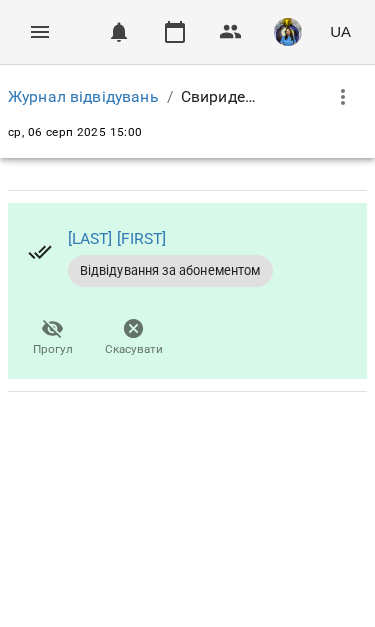click at bounding box center [40, 32] 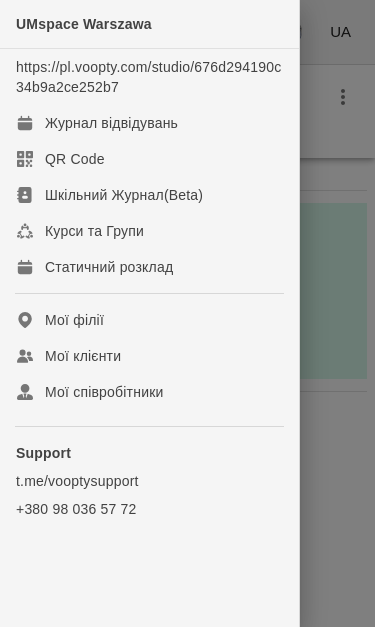 click on "Журнал відвідувань" at bounding box center [149, 123] 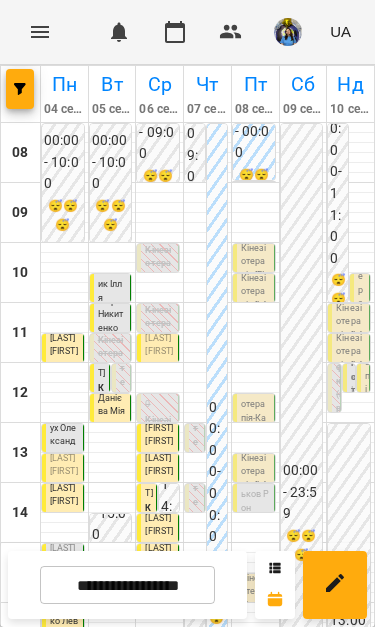 scroll, scrollTop: 269, scrollLeft: 0, axis: vertical 